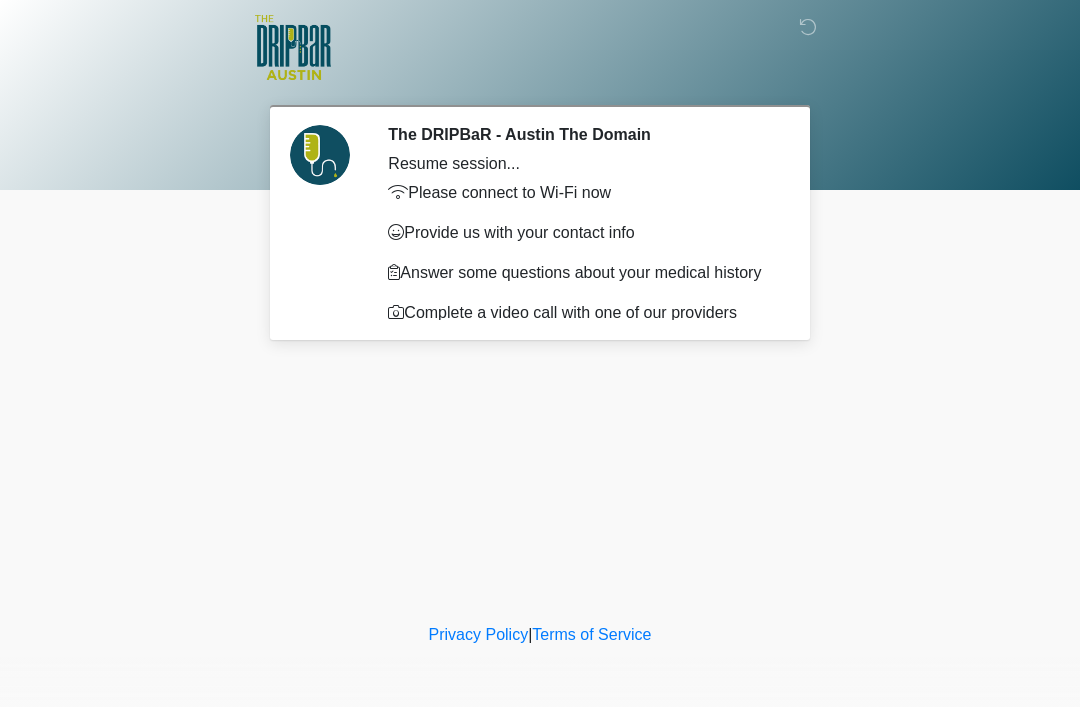 scroll, scrollTop: 0, scrollLeft: 0, axis: both 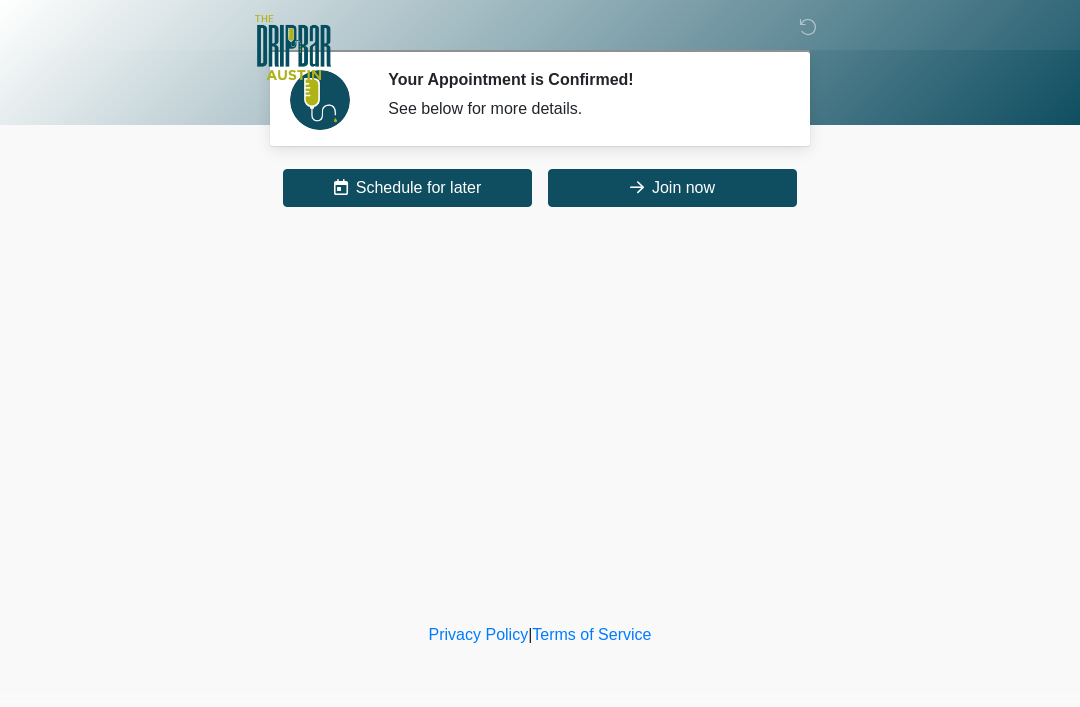 click on "Join now" at bounding box center (672, 188) 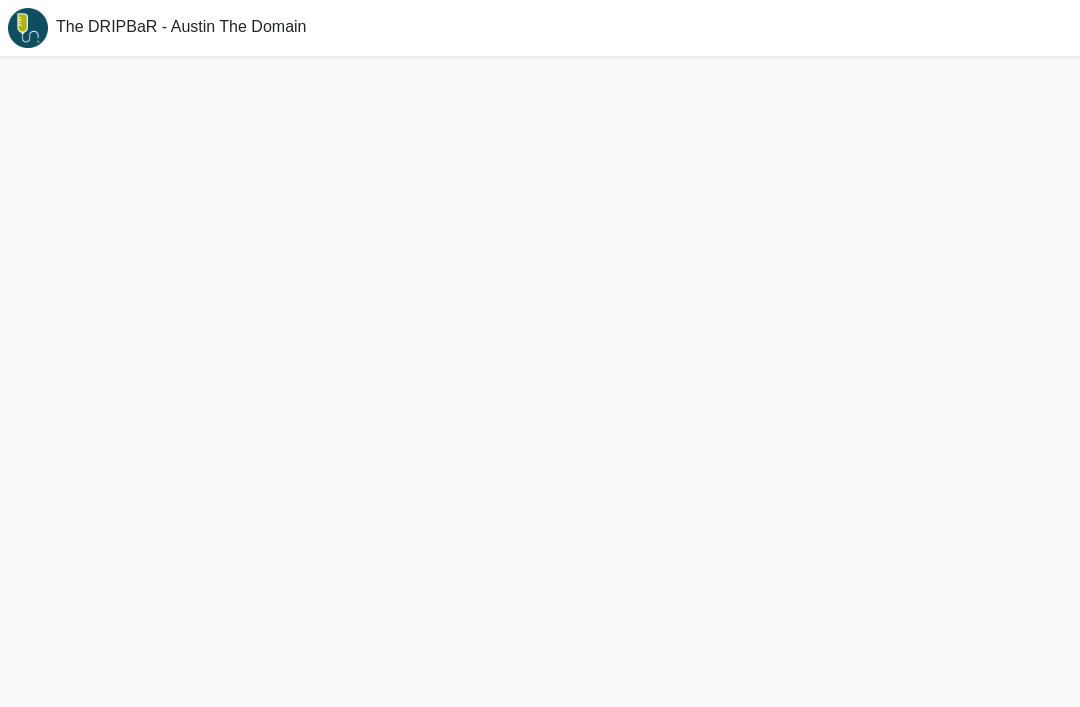 scroll, scrollTop: 0, scrollLeft: 0, axis: both 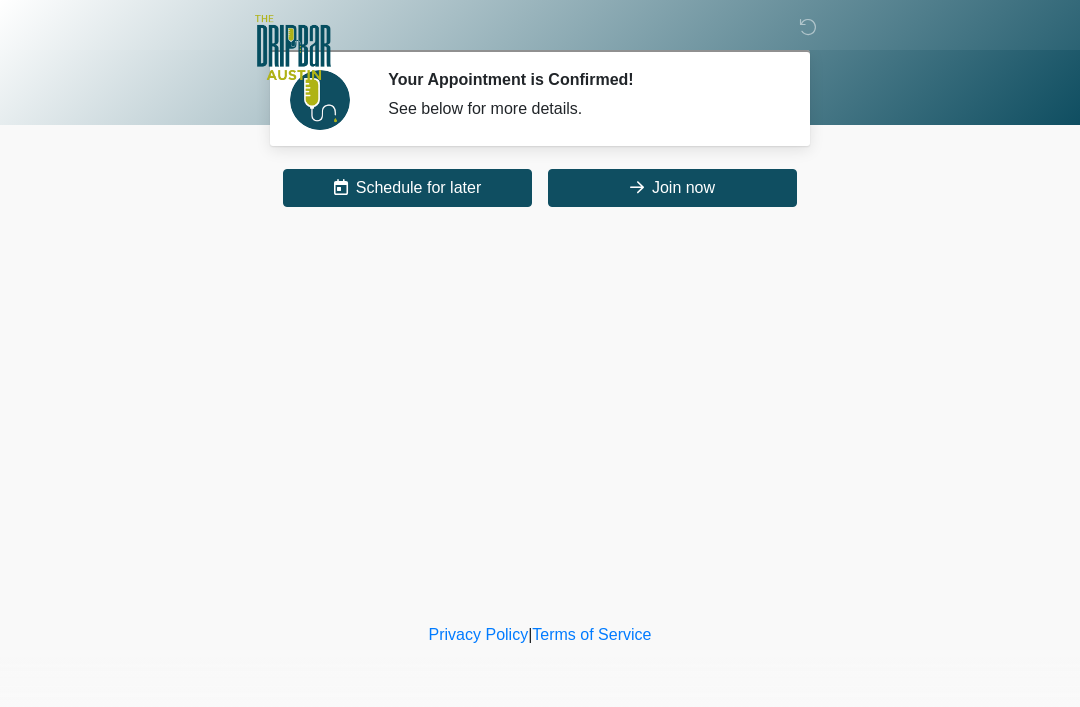 click on "Join now" at bounding box center [672, 188] 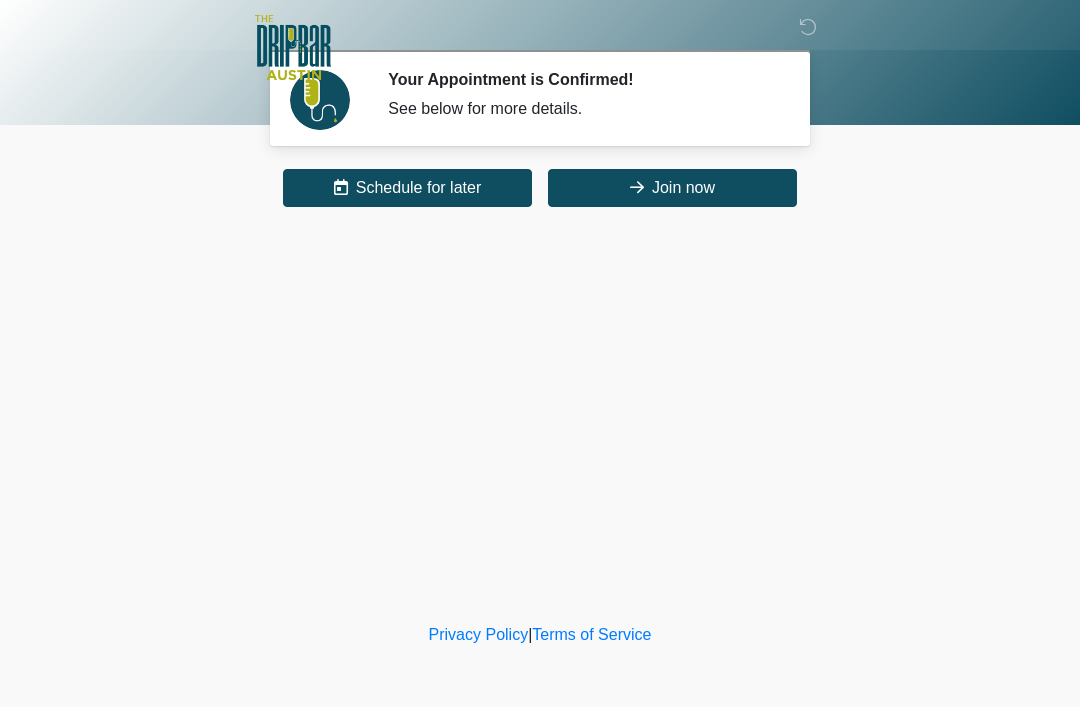 click on "Join now" at bounding box center [672, 188] 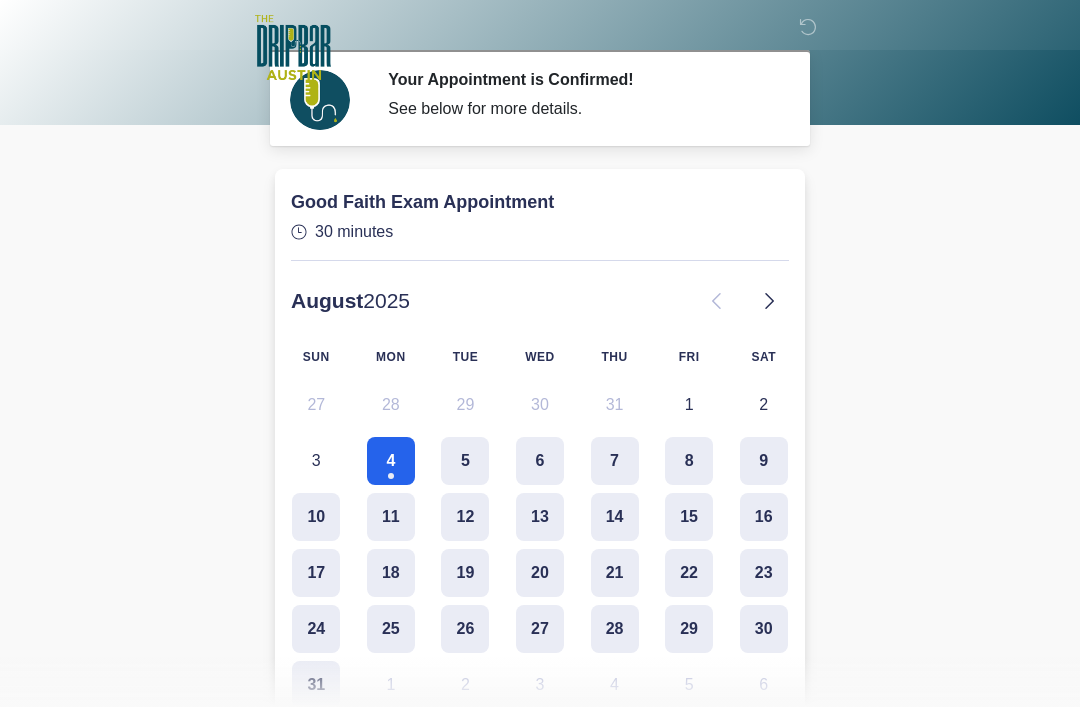 click on "4" at bounding box center (391, 461) 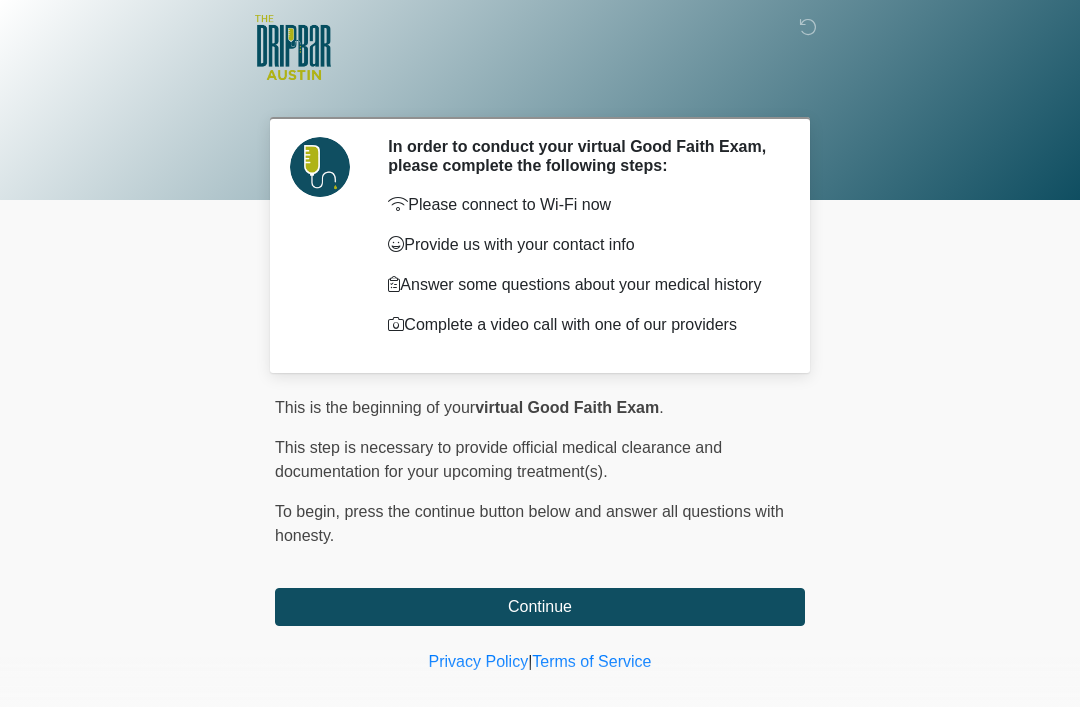 scroll, scrollTop: 0, scrollLeft: 0, axis: both 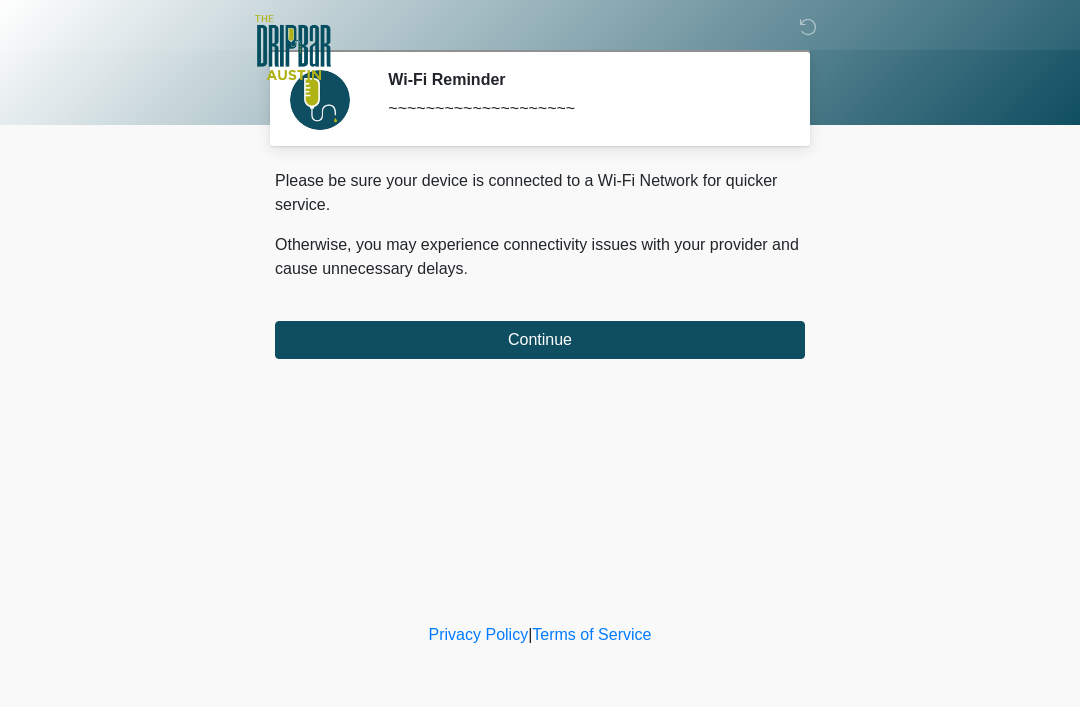 click on "Continue" at bounding box center [540, 340] 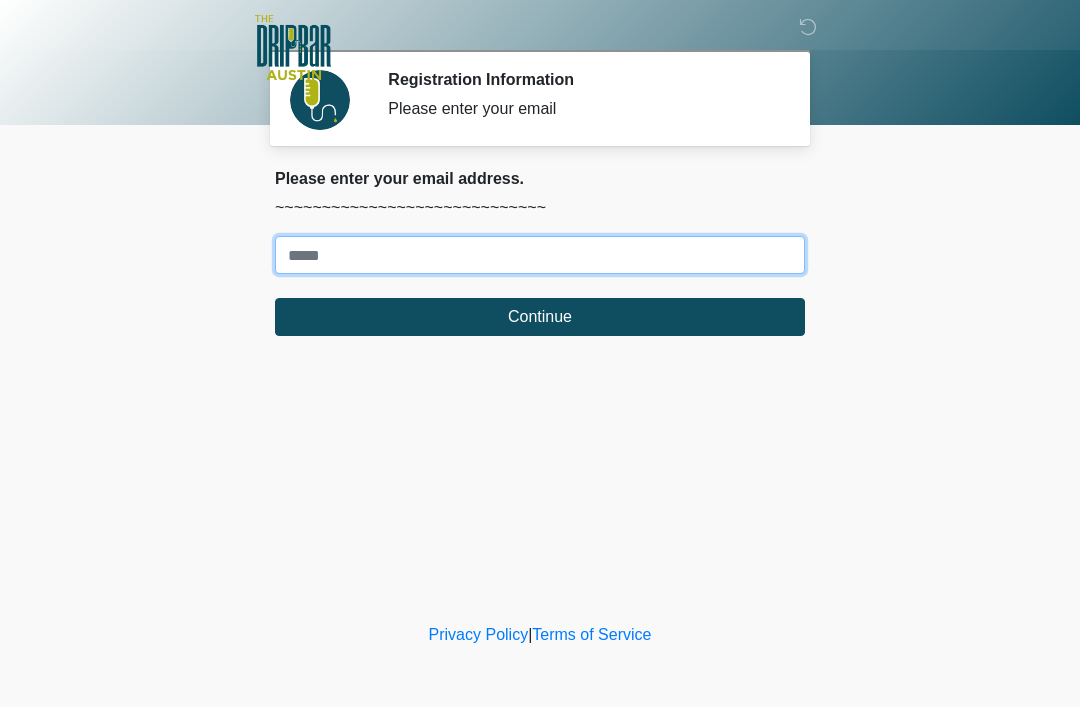 click on "Where should we email your treatment plan?" at bounding box center [540, 255] 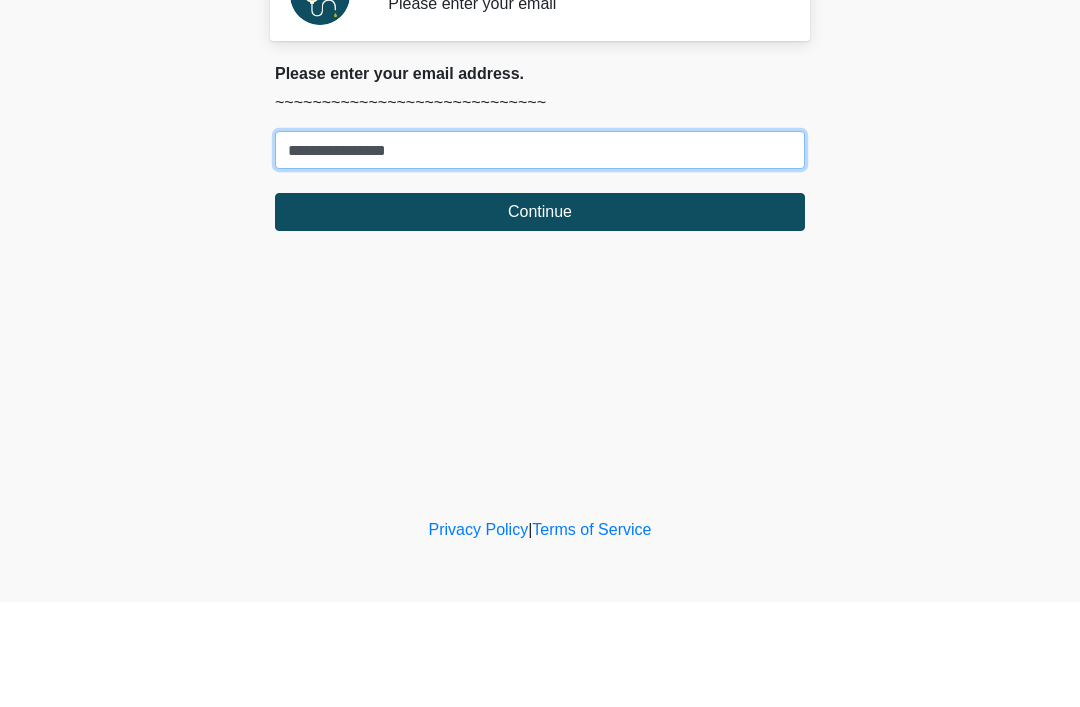 type on "**********" 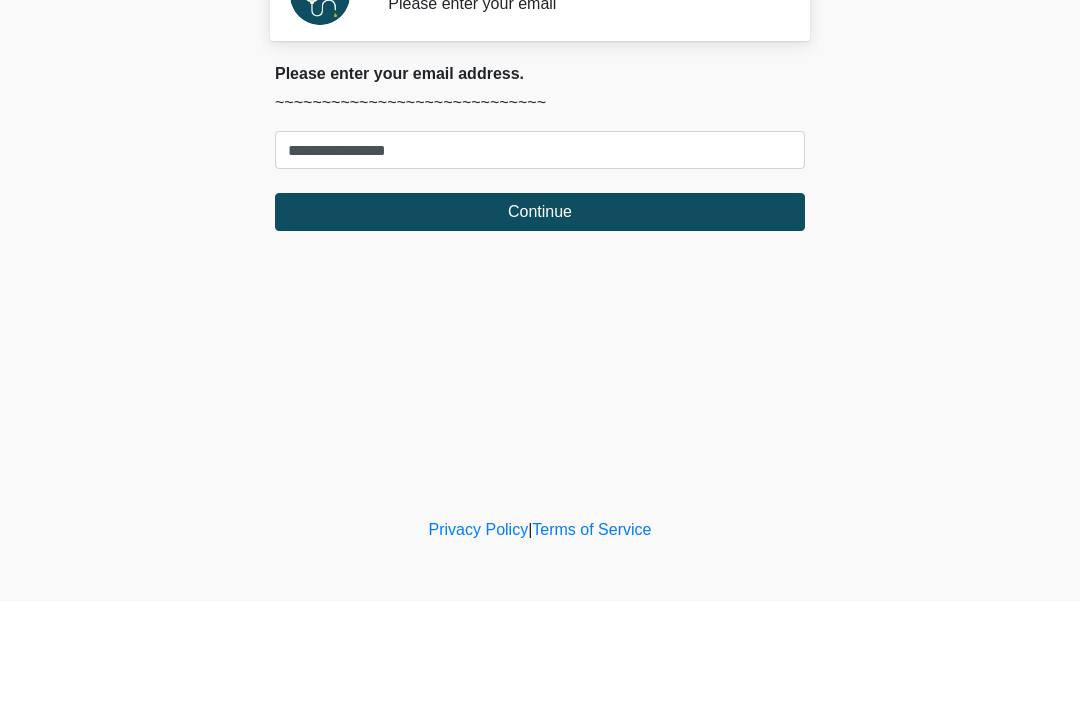 click on "Continue" at bounding box center (540, 317) 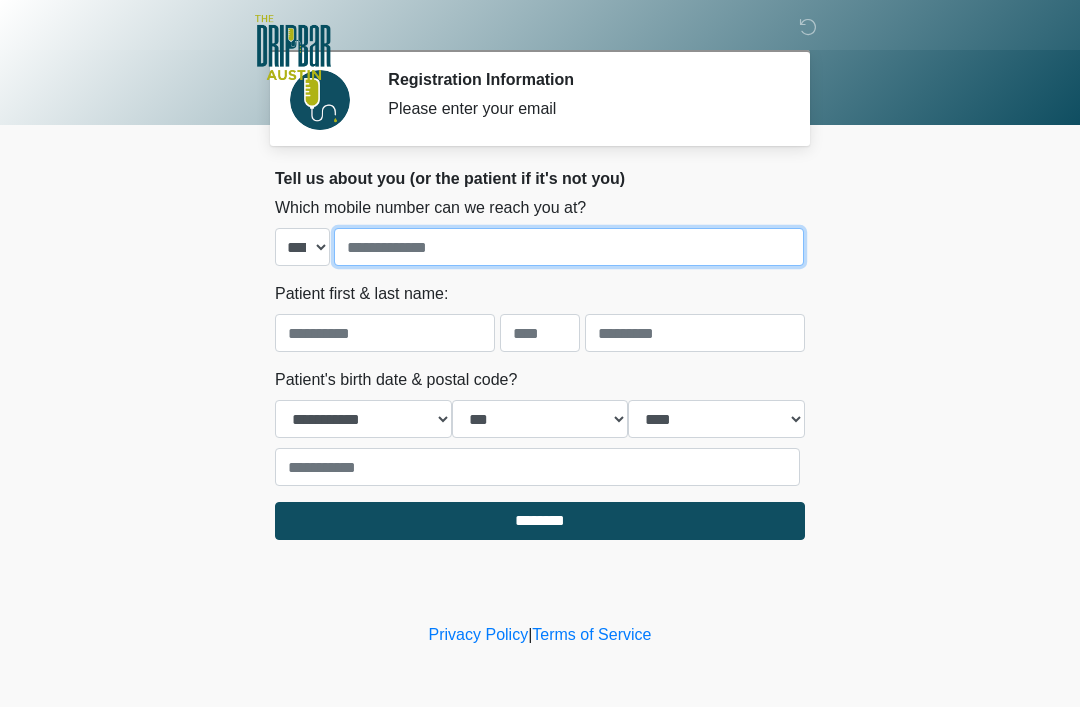 click at bounding box center [569, 247] 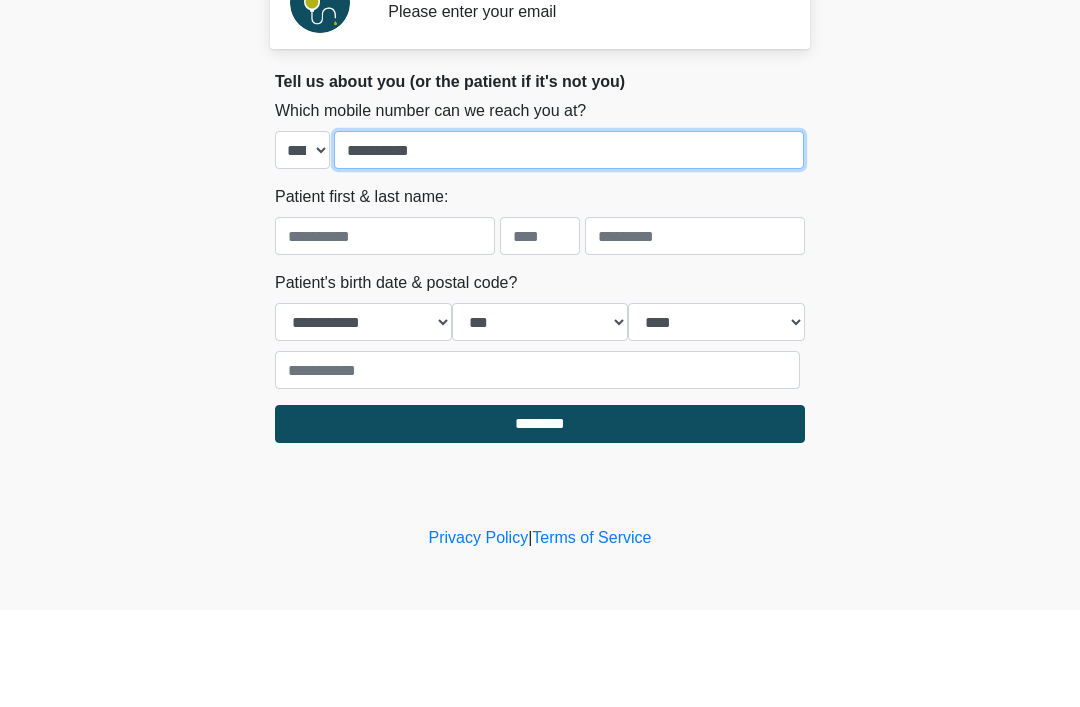 type on "**********" 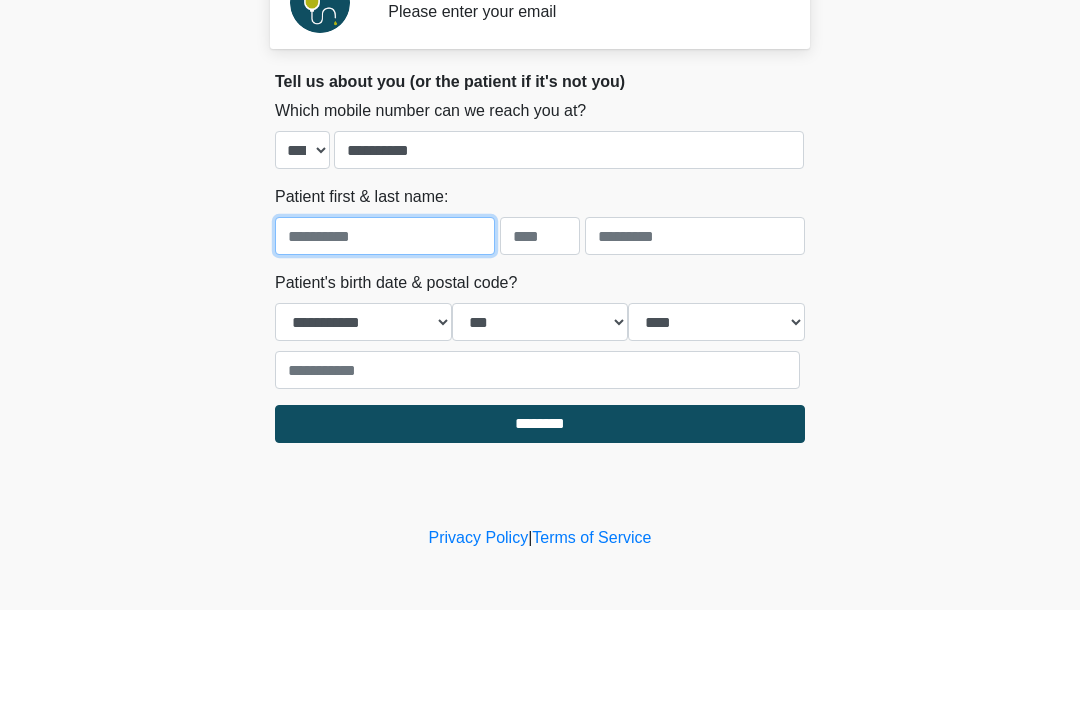 click at bounding box center (385, 333) 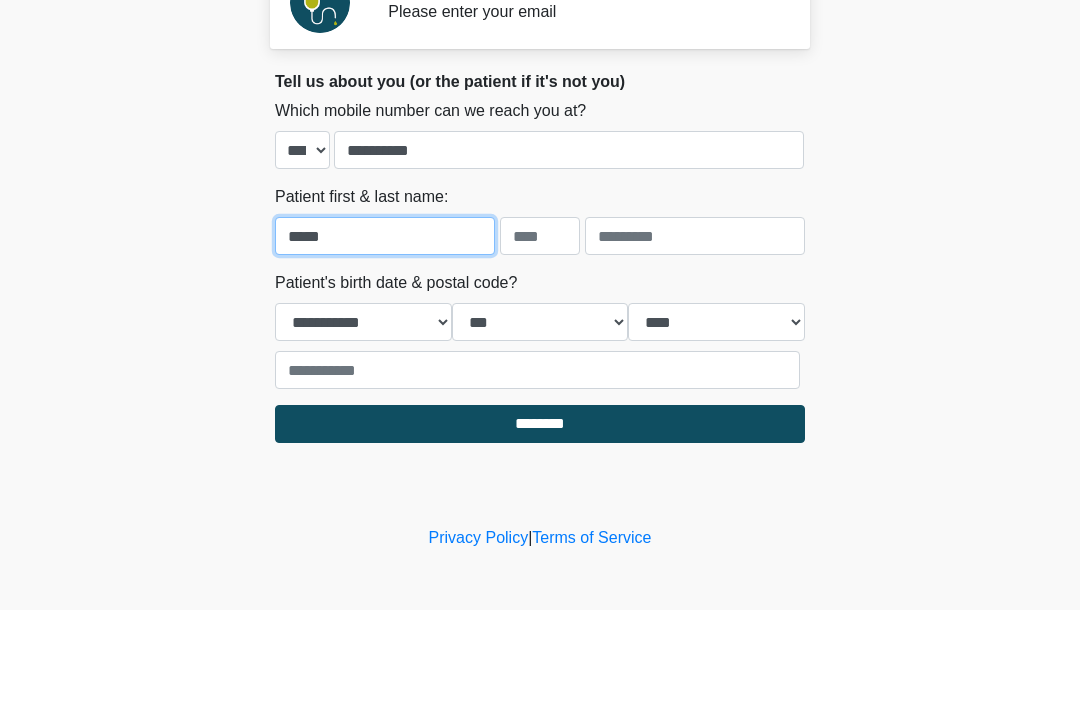 type on "*****" 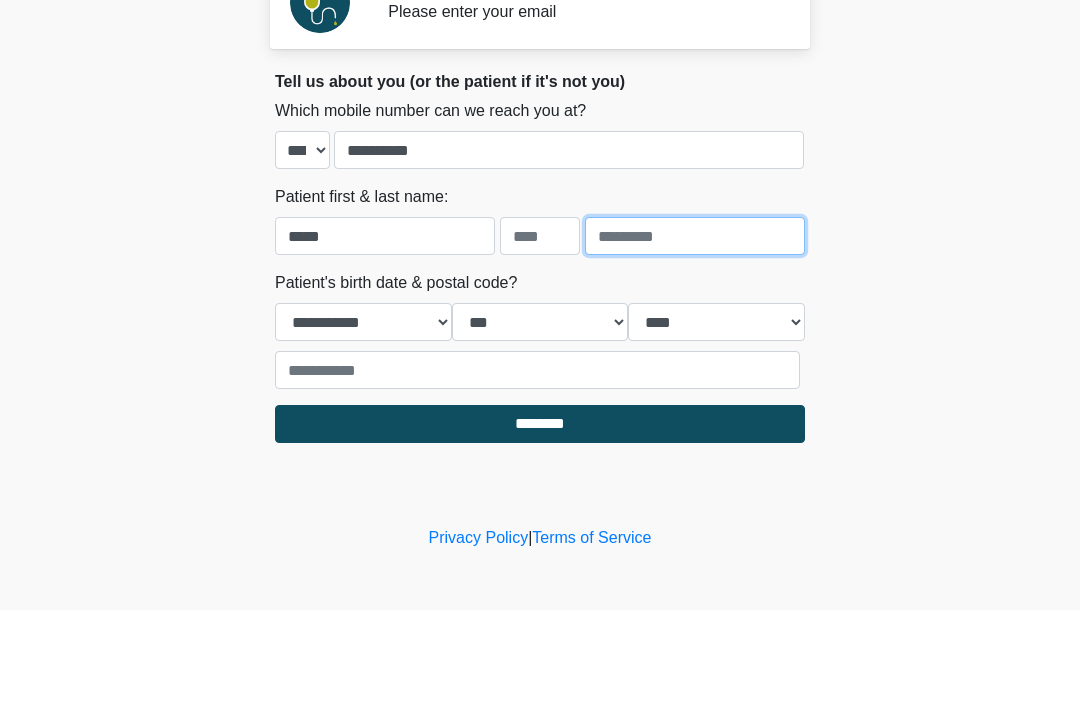 click at bounding box center [695, 333] 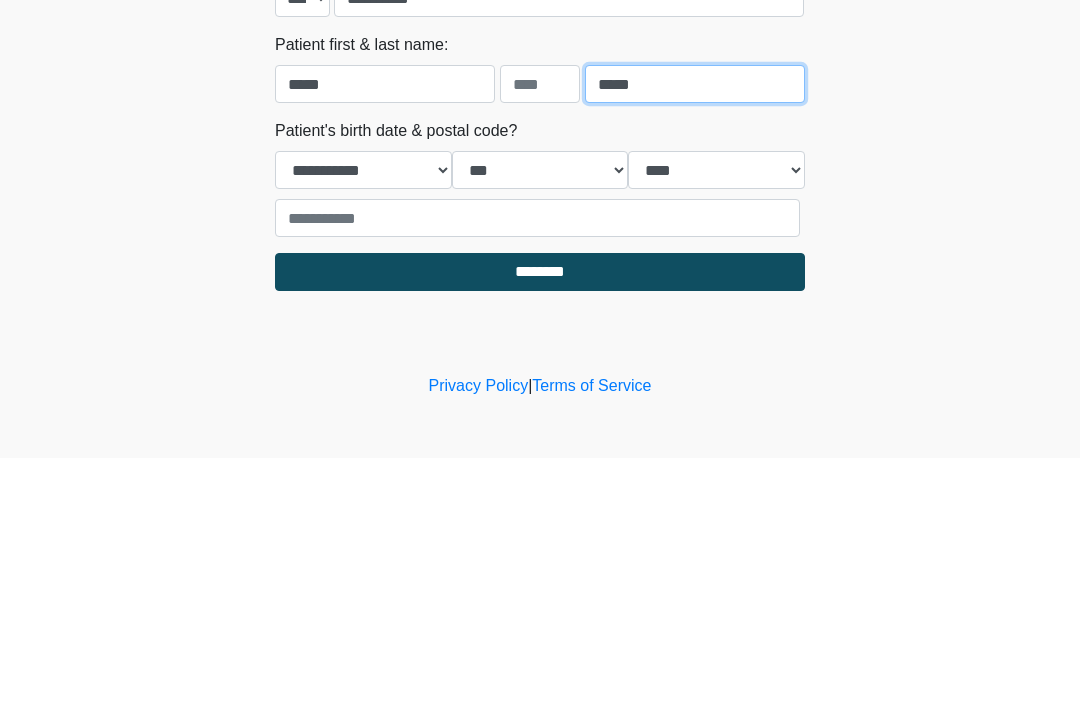 type on "*****" 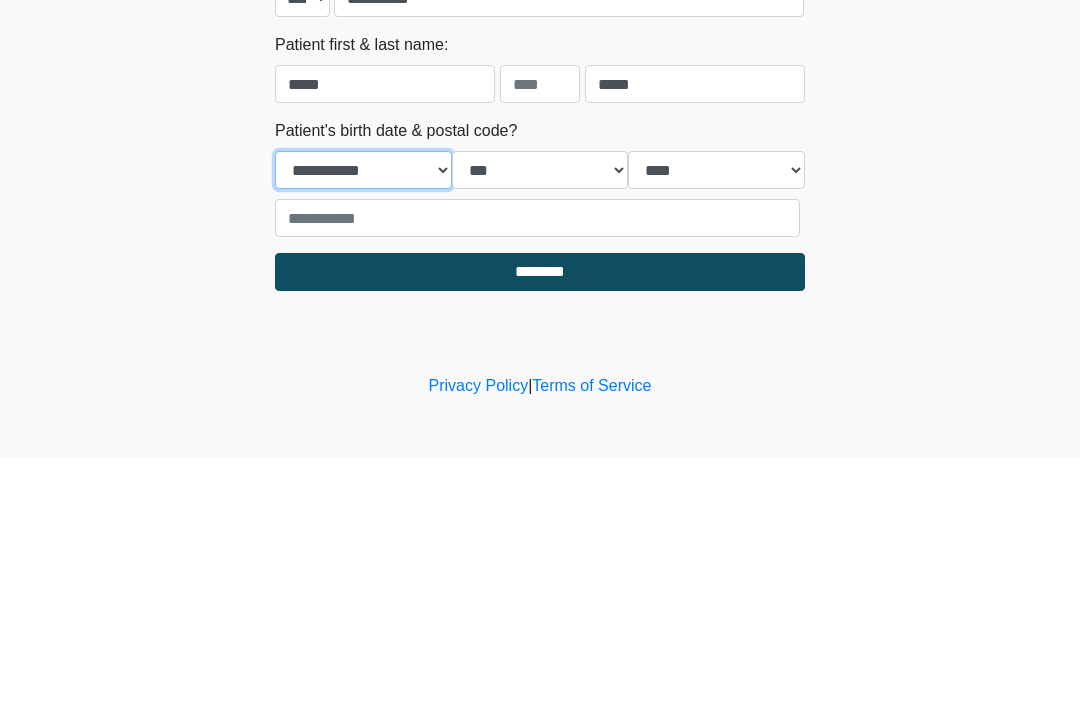 click on "**********" at bounding box center (363, 419) 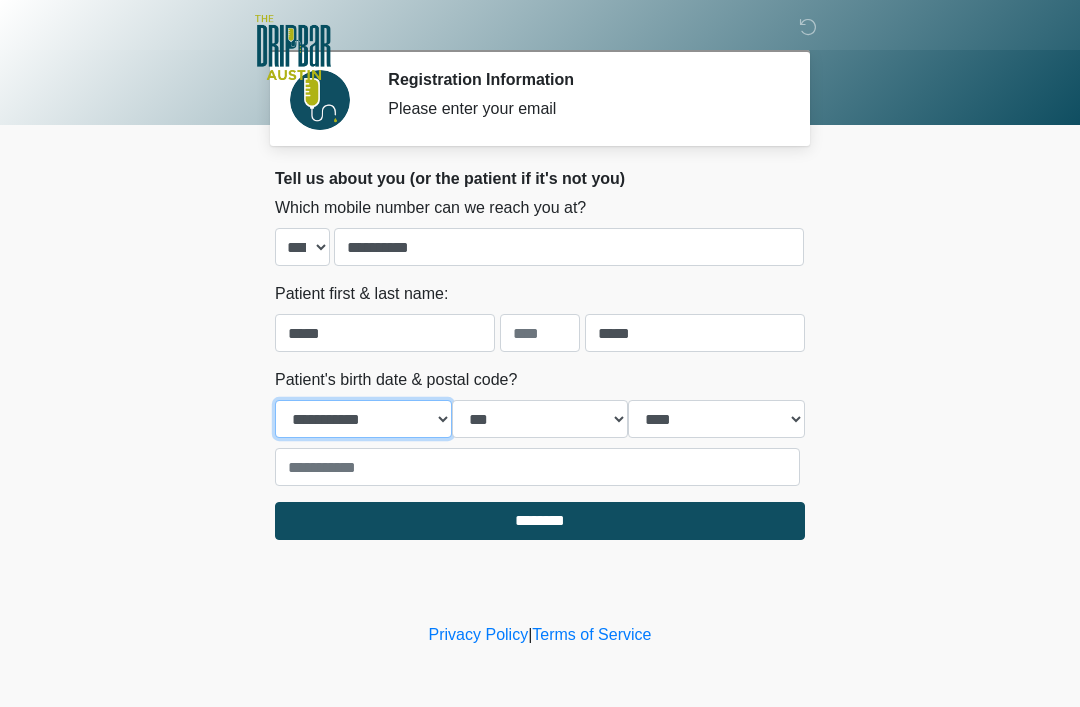 select on "*" 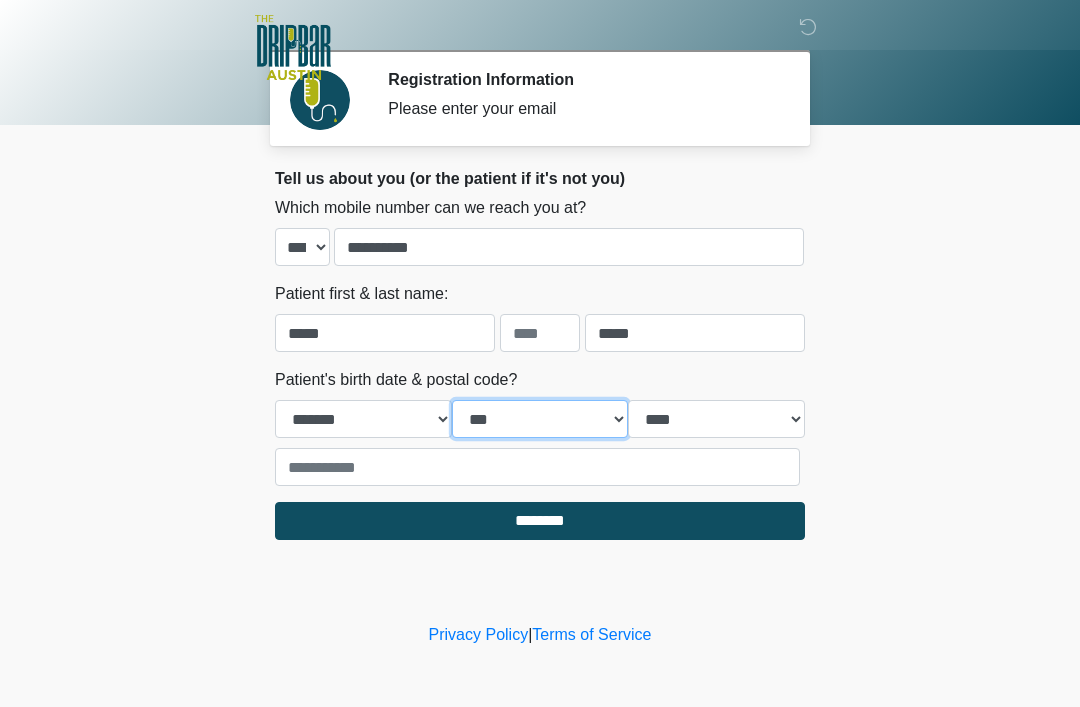 click on "***
*
*
*
*
*
*
*
*
*
**
**
**
**
**
**
**
**
**
**
**
**
**
**
**
**
**
**
**
**
**
**" at bounding box center [540, 419] 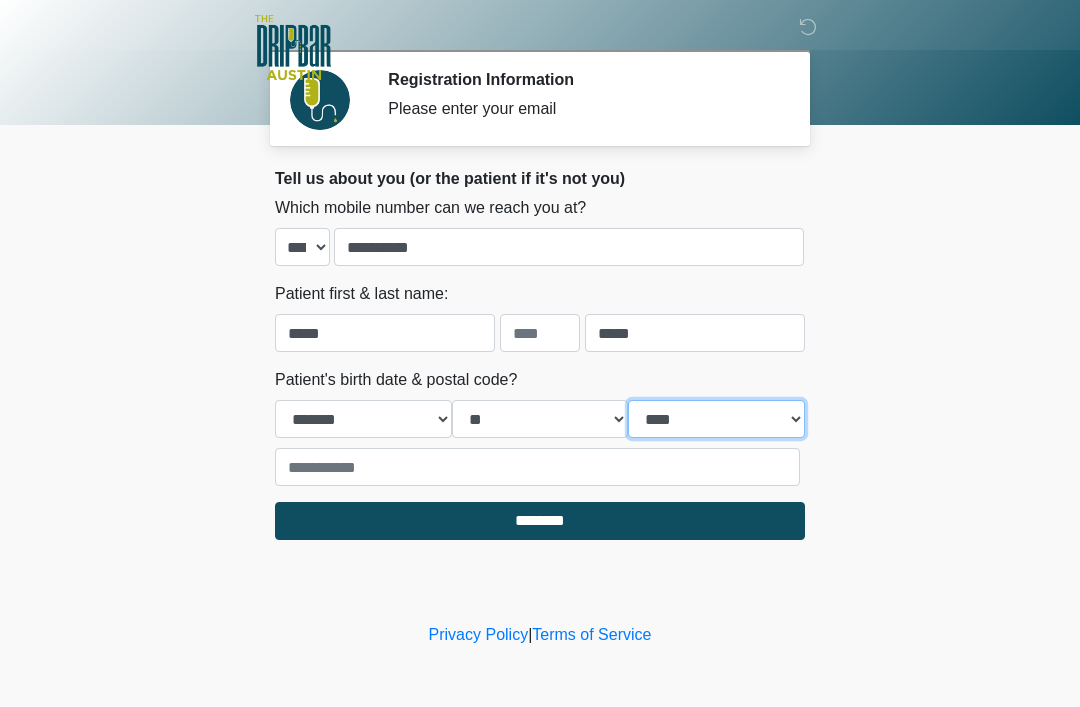 click on "****
****
****
****
****
****
****
****
****
****
****
****
****
****
****
****
****
****
****
****
****
****
****
****
****
****
****
****
****
****
****
****
****
****
****
****
****
****
****
****
****
****
****
****
****
****
****
****
****
****
****
****
****
****
****
****
****
****
****
****
****
****
****
****
****
****
****
****
****
****
****
****
****
****
****
****
****
****
****
****
****
****
****
****
****
****
****
****
****
****
****
****
****
****
****
****
****
****
****
****
****
****" at bounding box center (716, 419) 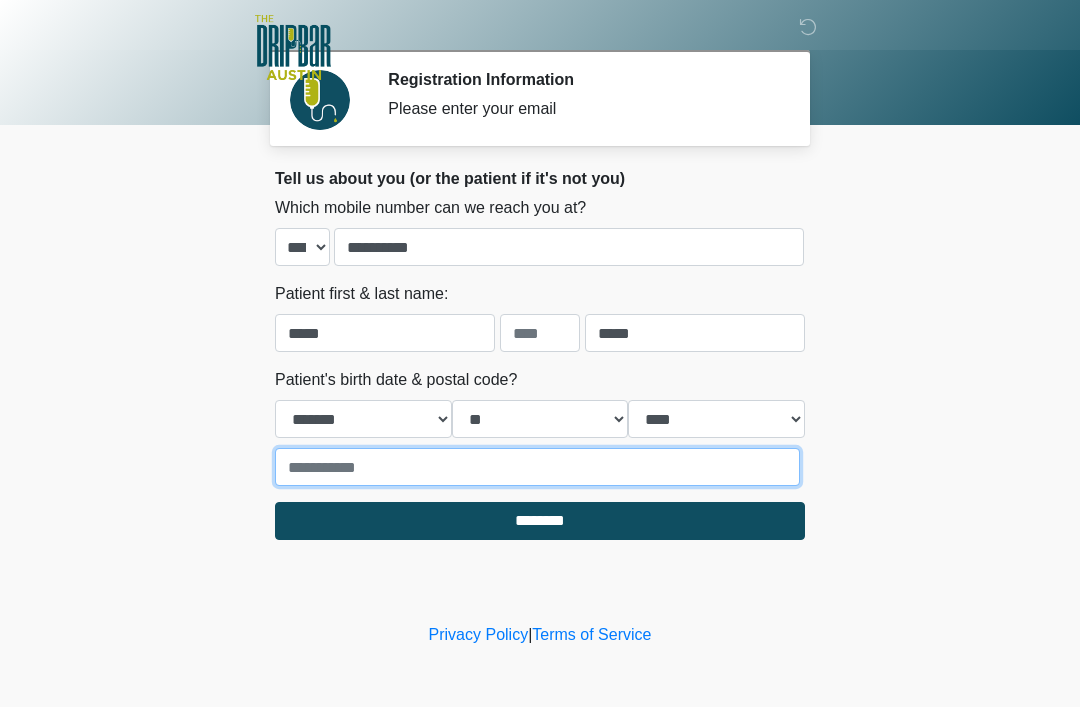 click at bounding box center (537, 467) 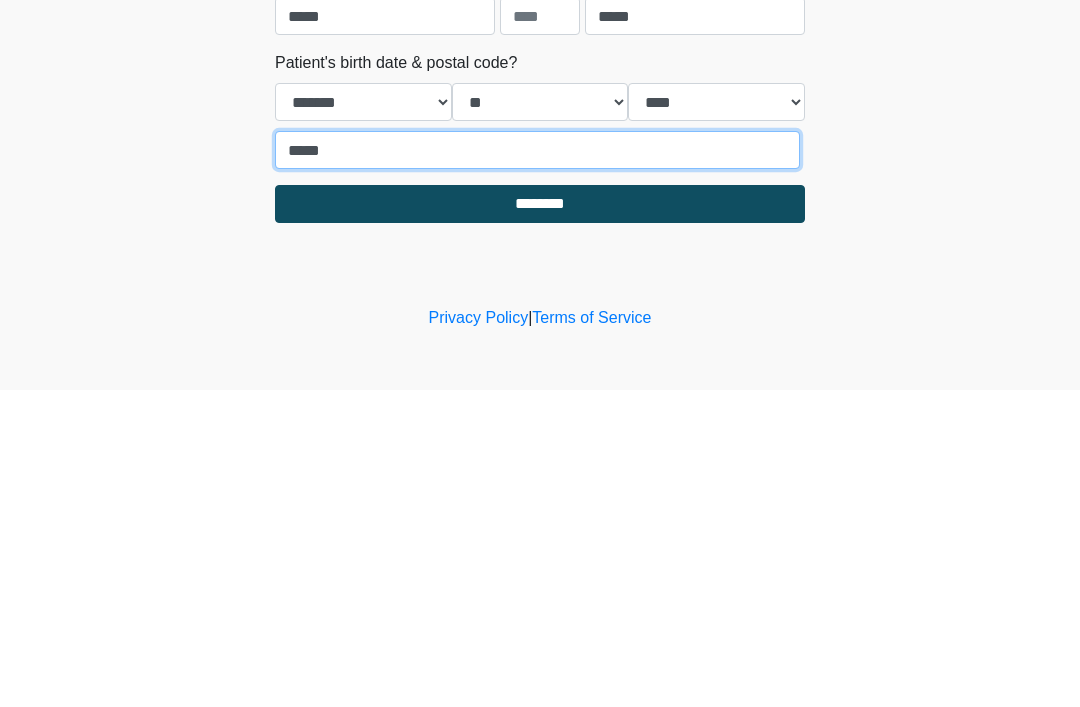type on "*****" 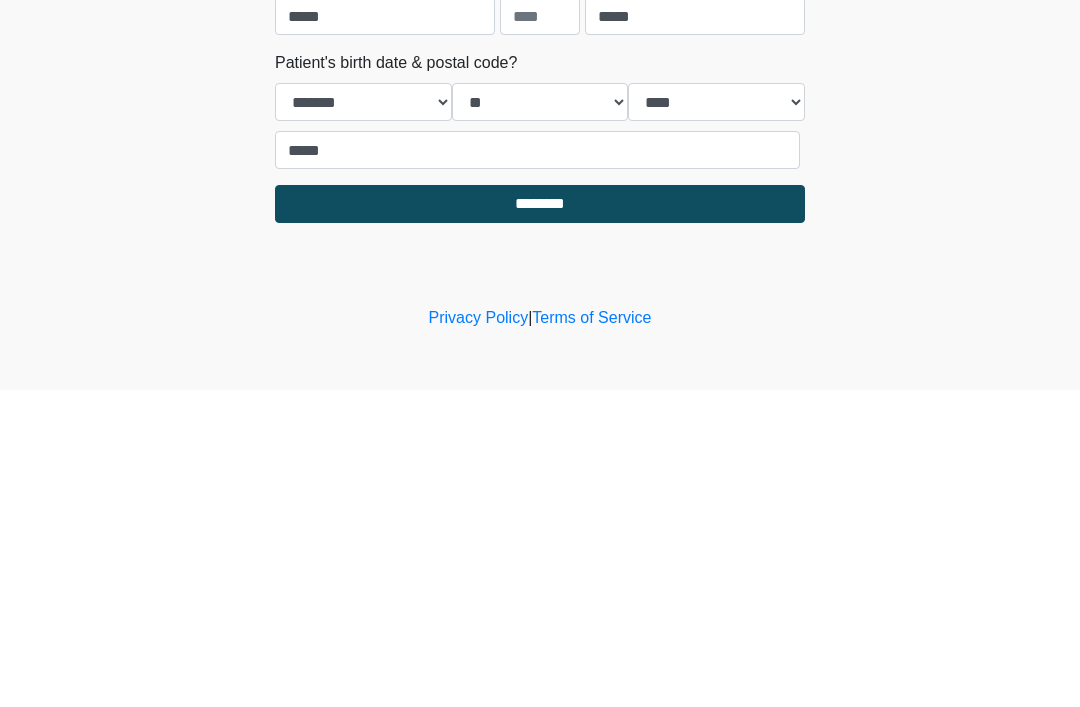 click on "********" at bounding box center [540, 521] 